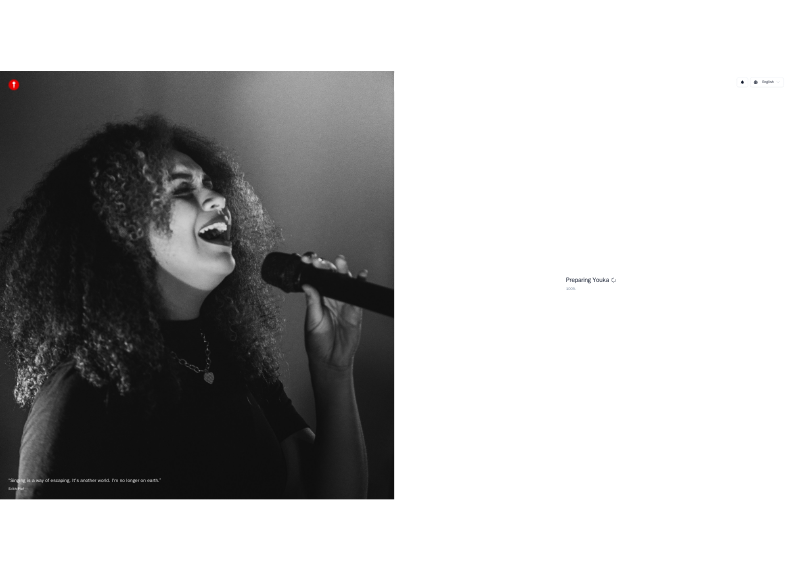 scroll, scrollTop: 0, scrollLeft: 0, axis: both 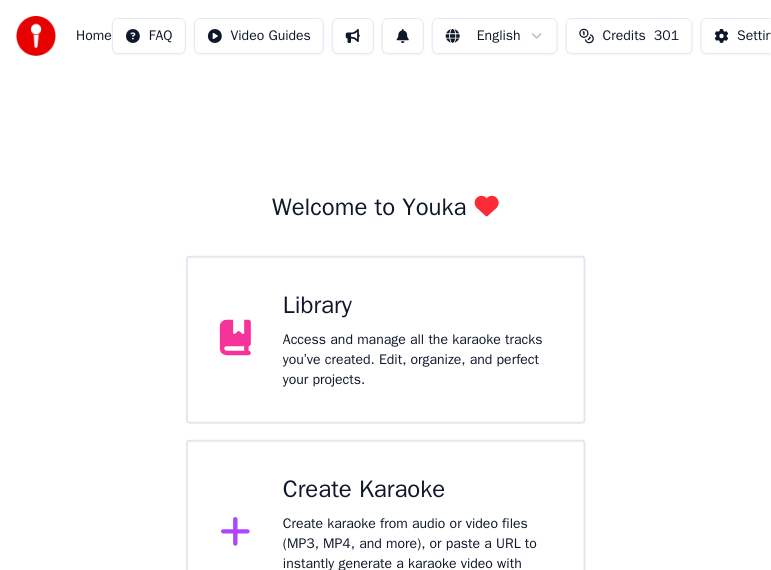 click on "Access and manage all the karaoke tracks you’ve created. Edit, organize, and perfect your projects." at bounding box center [417, 360] 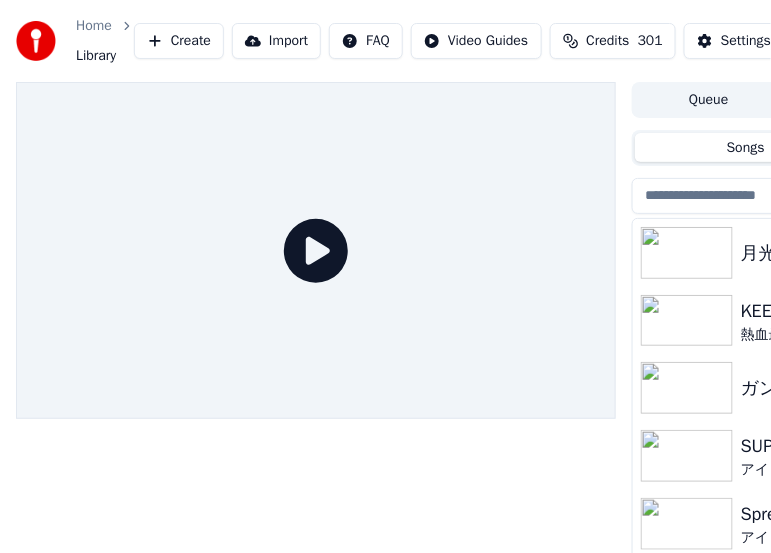 click on "Create" at bounding box center (179, 41) 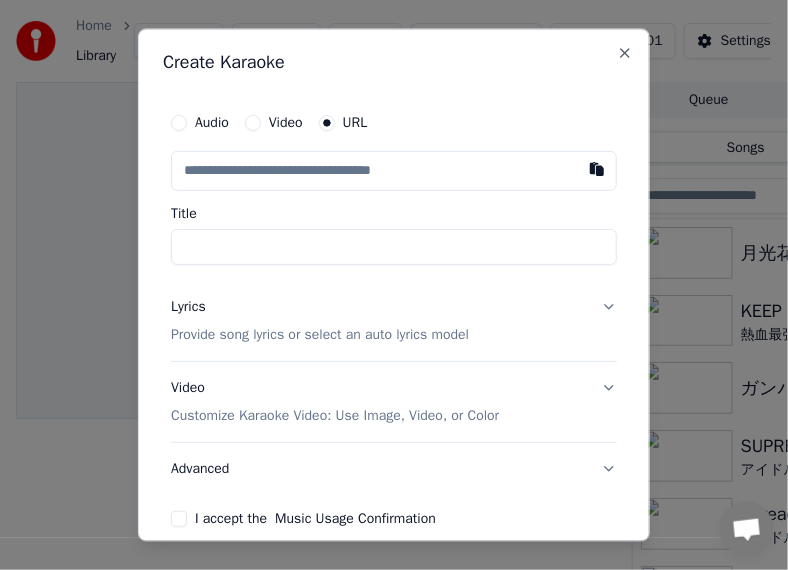 click at bounding box center [394, 172] 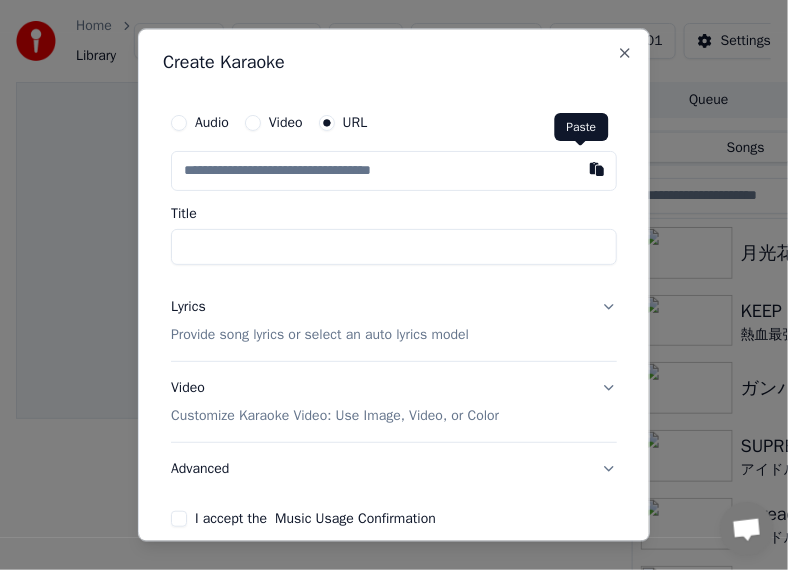 click at bounding box center [597, 170] 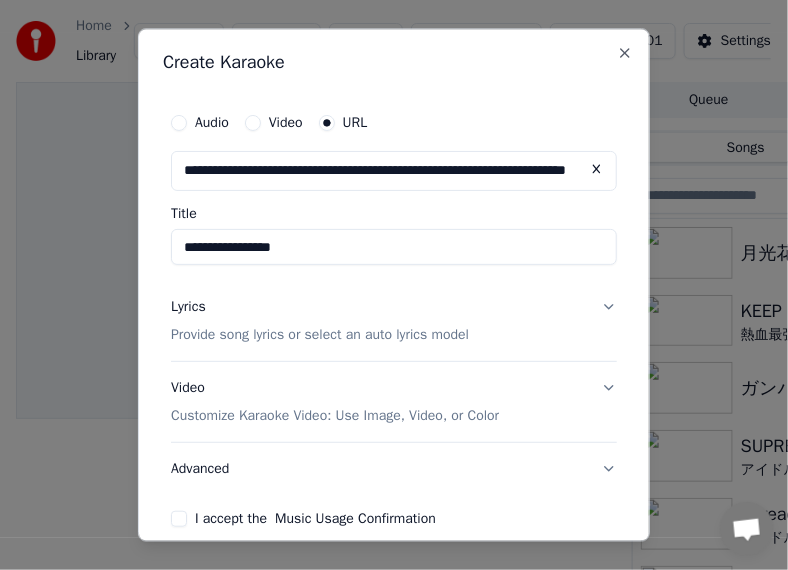 drag, startPoint x: 306, startPoint y: 249, endPoint x: 367, endPoint y: 250, distance: 61.008198 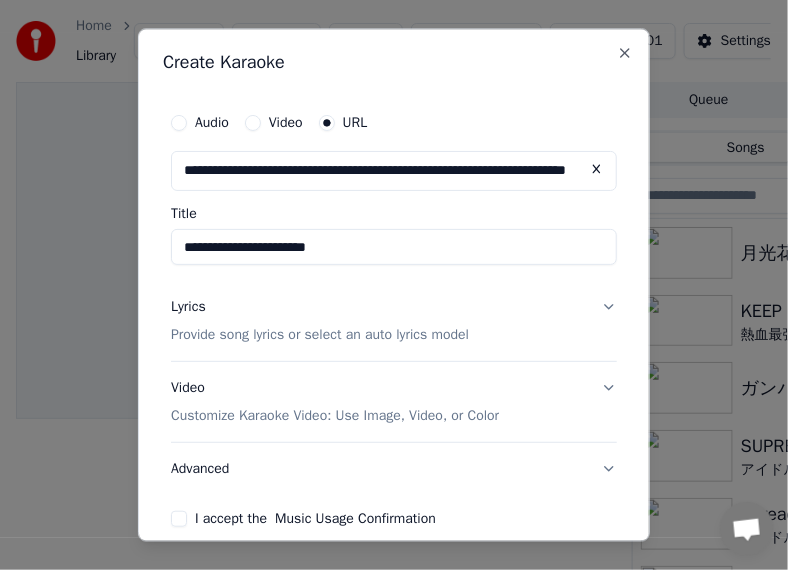 drag, startPoint x: 367, startPoint y: 240, endPoint x: 659, endPoint y: 244, distance: 292.0274 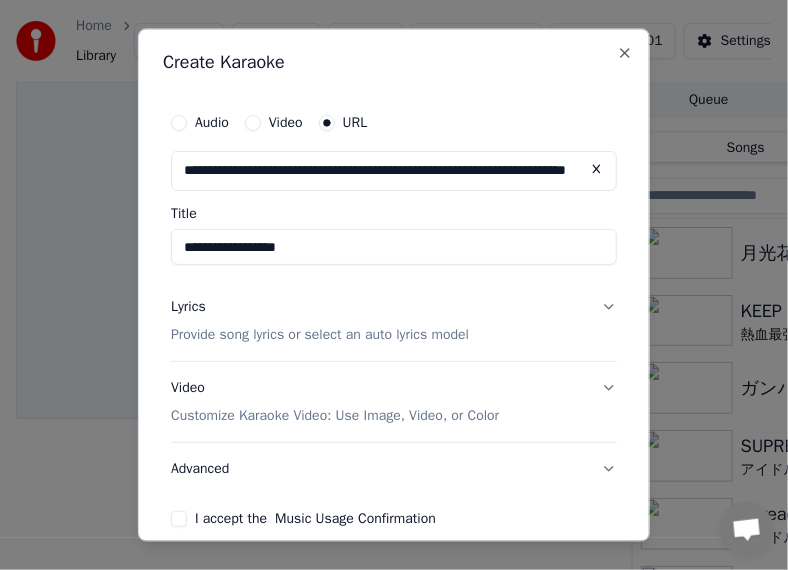 type on "**********" 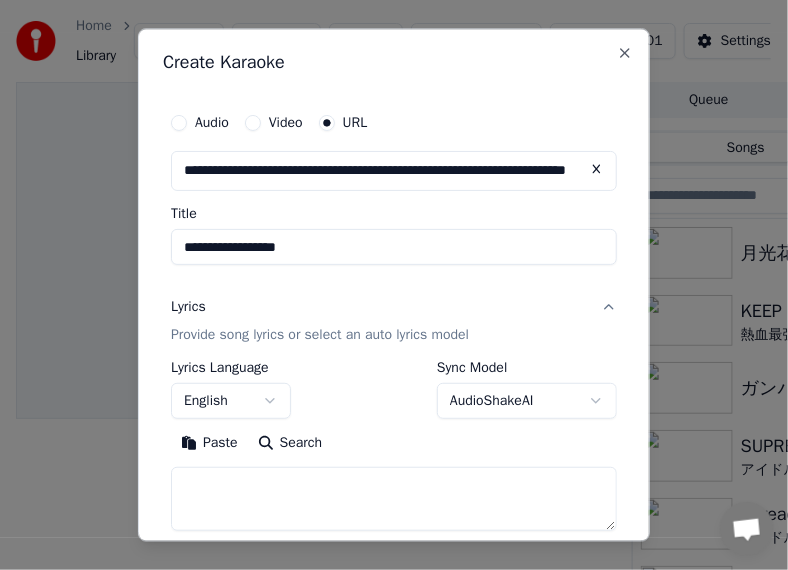 click on "English" at bounding box center (231, 401) 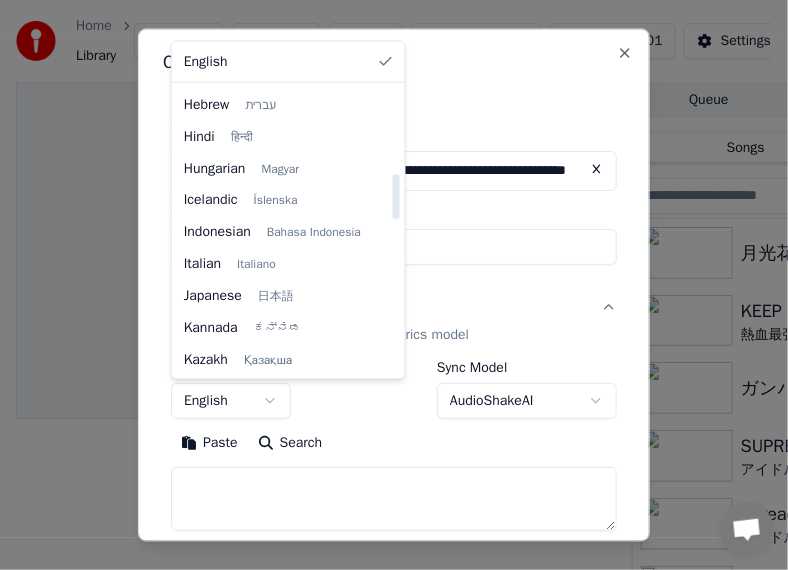 scroll, scrollTop: 700, scrollLeft: 0, axis: vertical 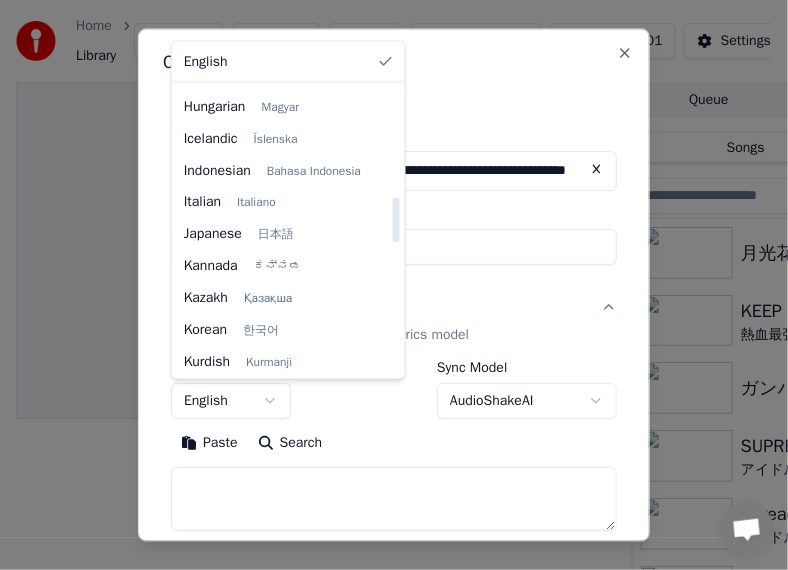 select on "**" 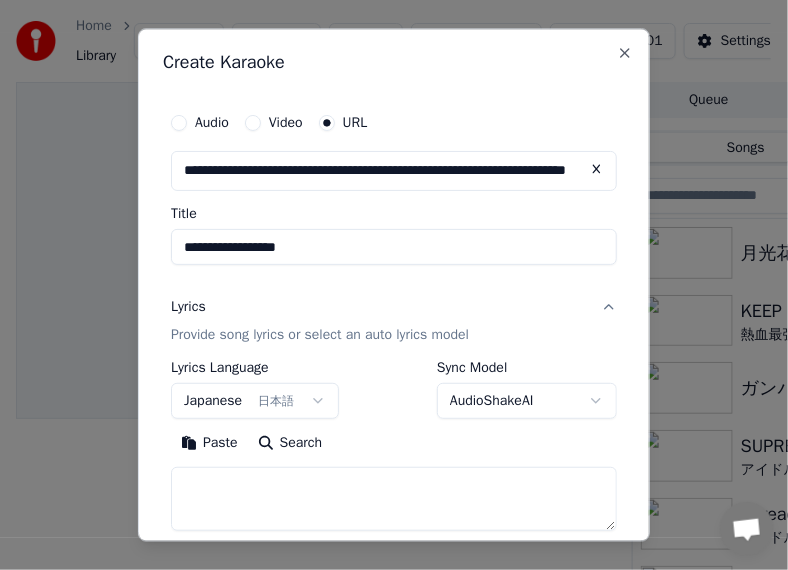 click on "Paste" at bounding box center (209, 443) 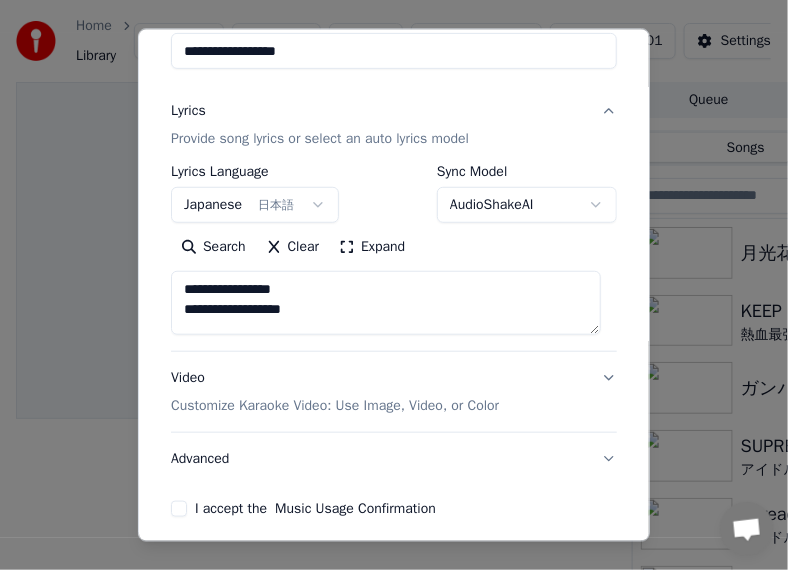 scroll, scrollTop: 200, scrollLeft: 0, axis: vertical 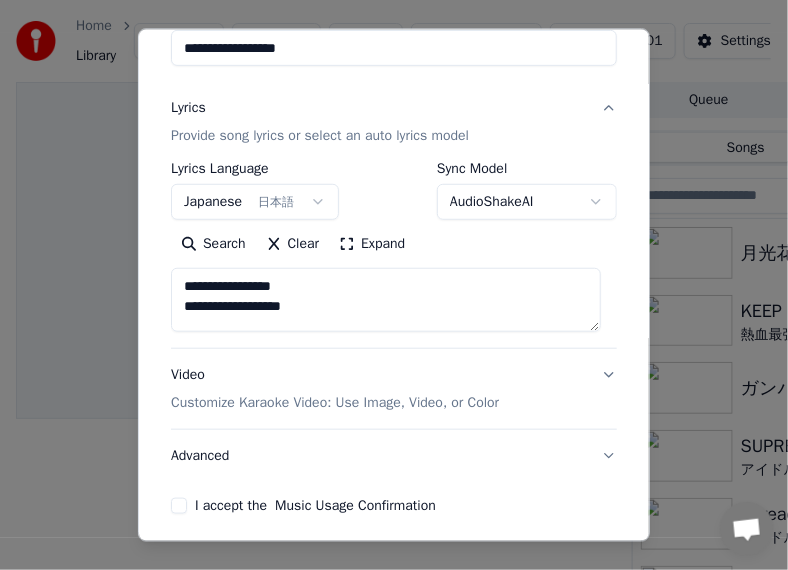 click on "Advanced" at bounding box center (394, 455) 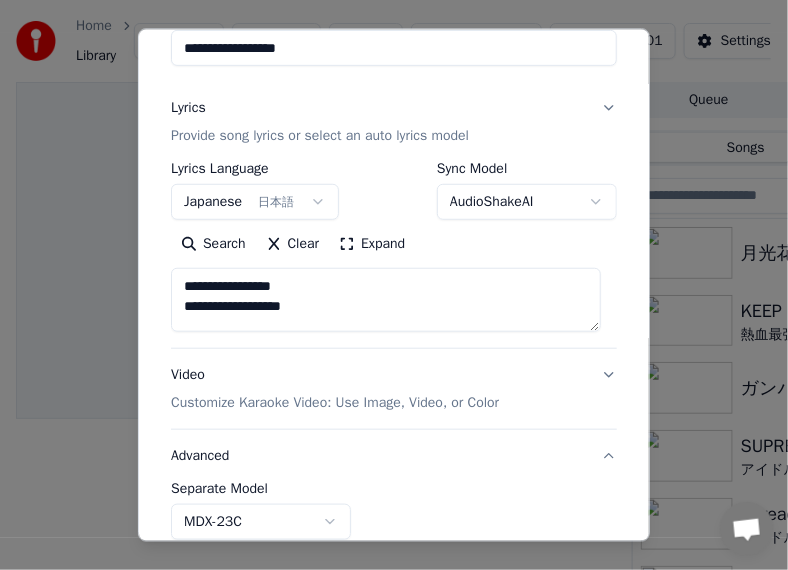 scroll, scrollTop: 167, scrollLeft: 0, axis: vertical 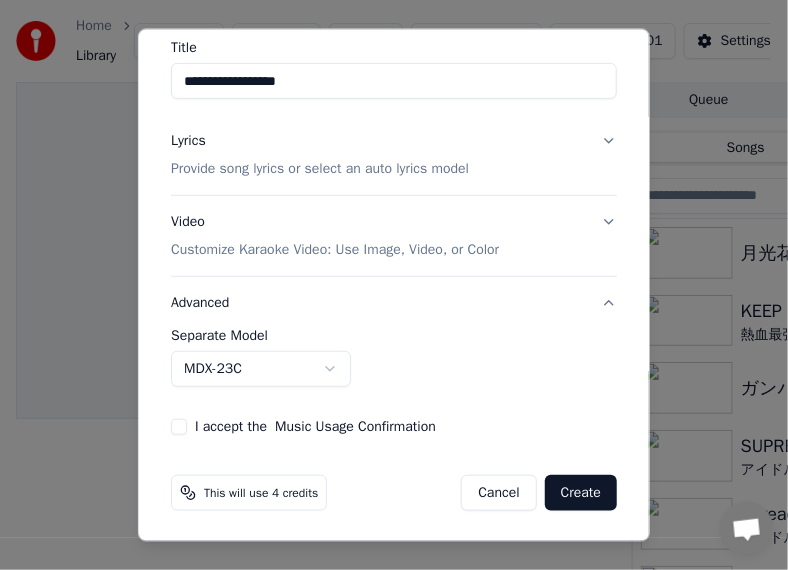click on "I accept the   Music Usage Confirmation" at bounding box center (394, 426) 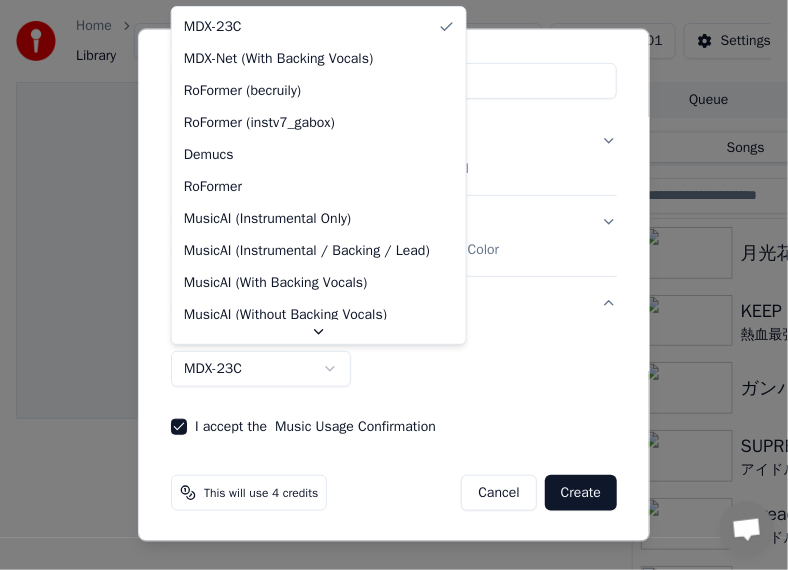 click on "**********" at bounding box center [385, 285] 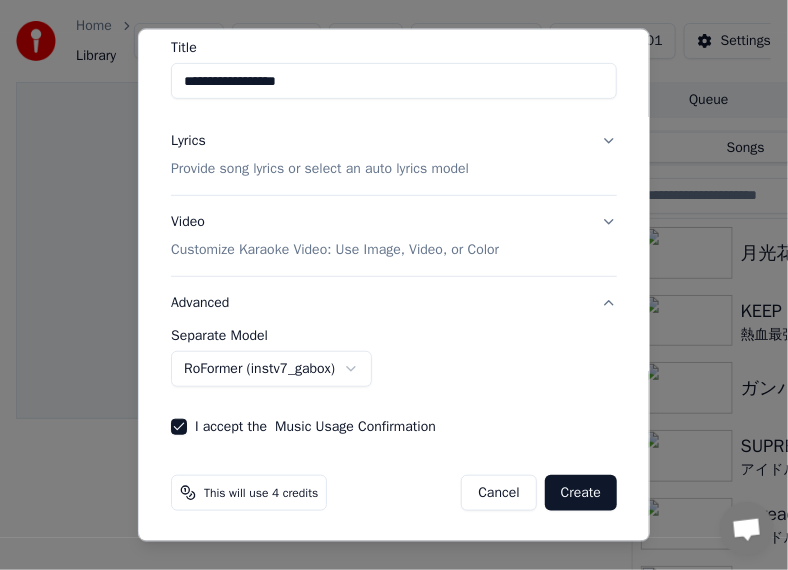click on "This will use 4 credits Cancel Create" at bounding box center [394, 492] 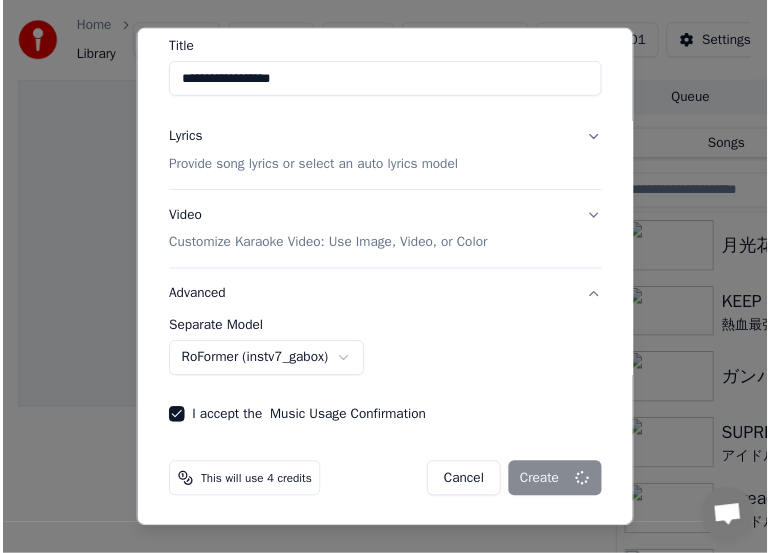 scroll, scrollTop: 166, scrollLeft: 0, axis: vertical 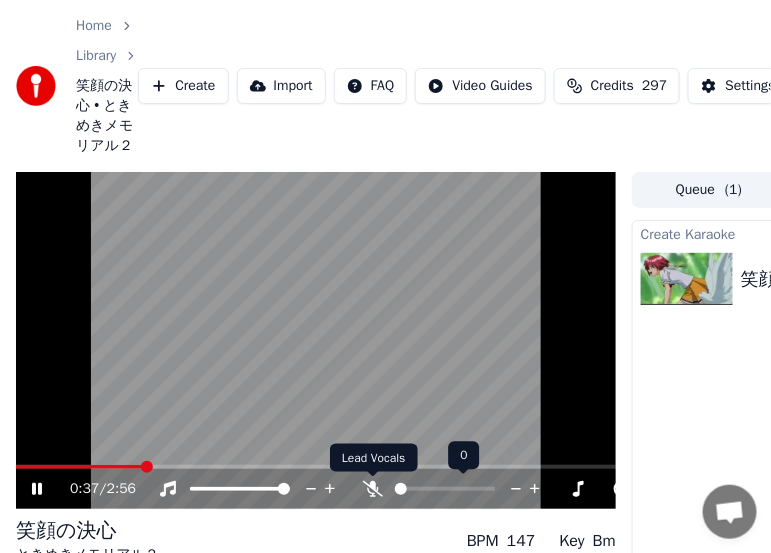 click 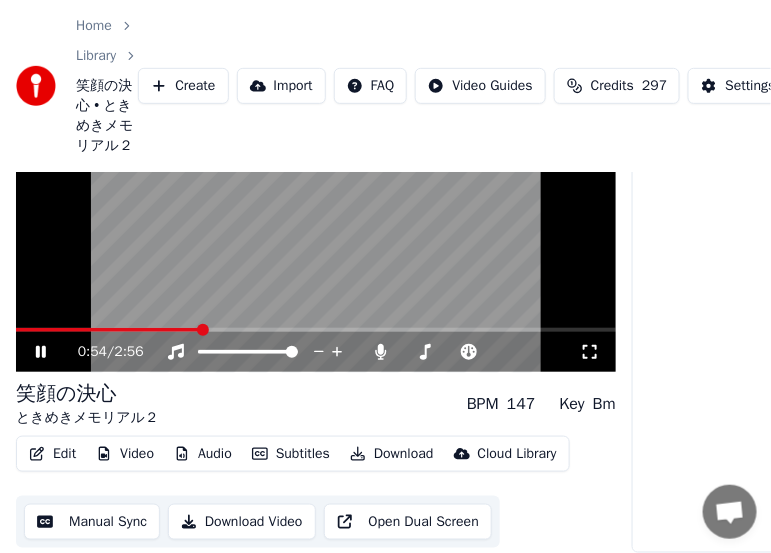 scroll, scrollTop: 151, scrollLeft: 0, axis: vertical 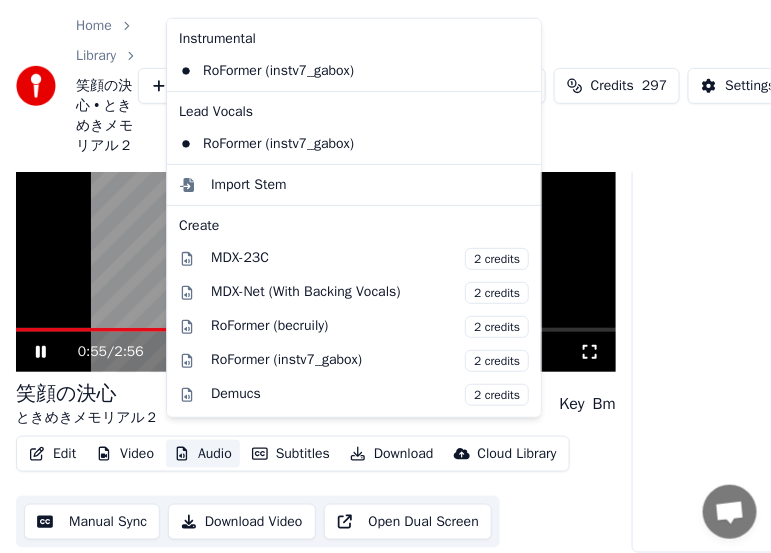 click on "Audio" at bounding box center (203, 454) 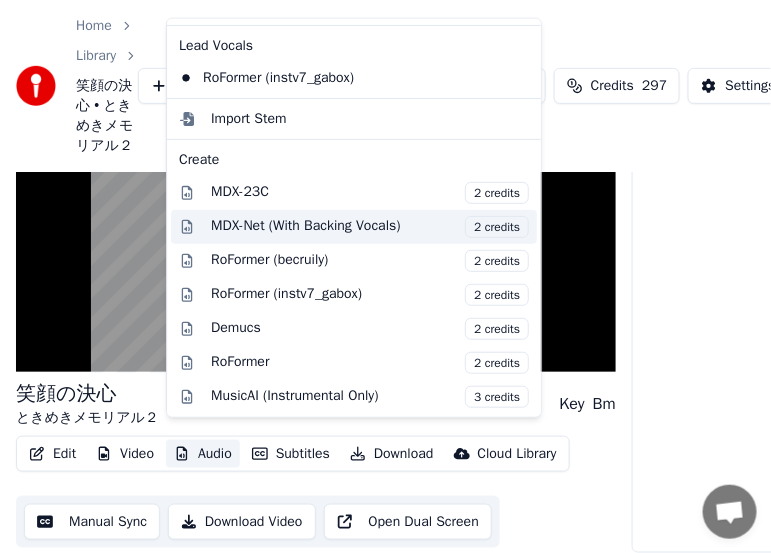 scroll, scrollTop: 100, scrollLeft: 0, axis: vertical 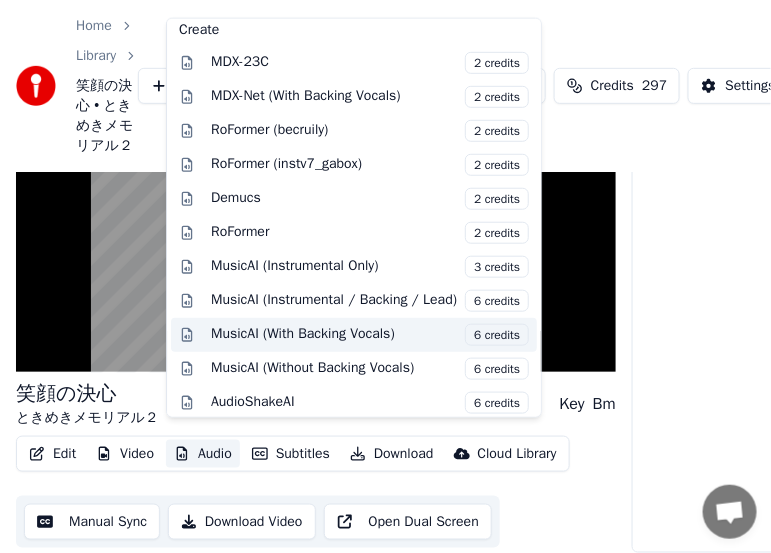 click on "MusicAI (With Backing Vocals) 6 credits" at bounding box center (370, 334) 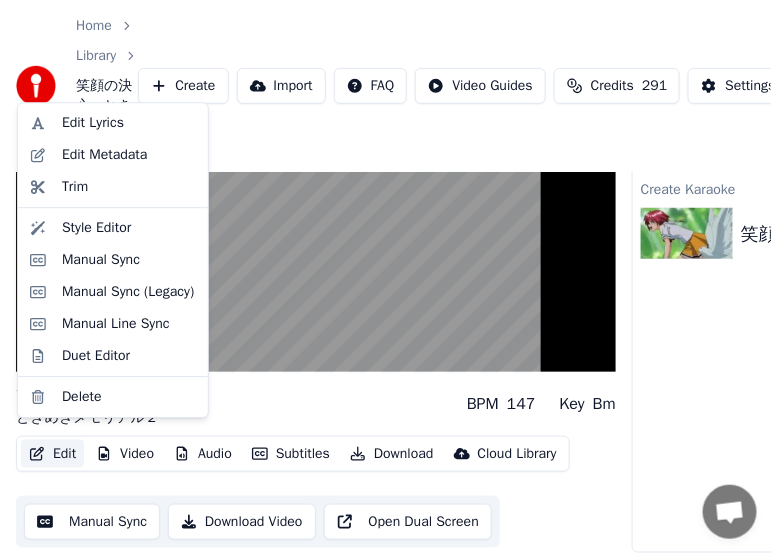 click 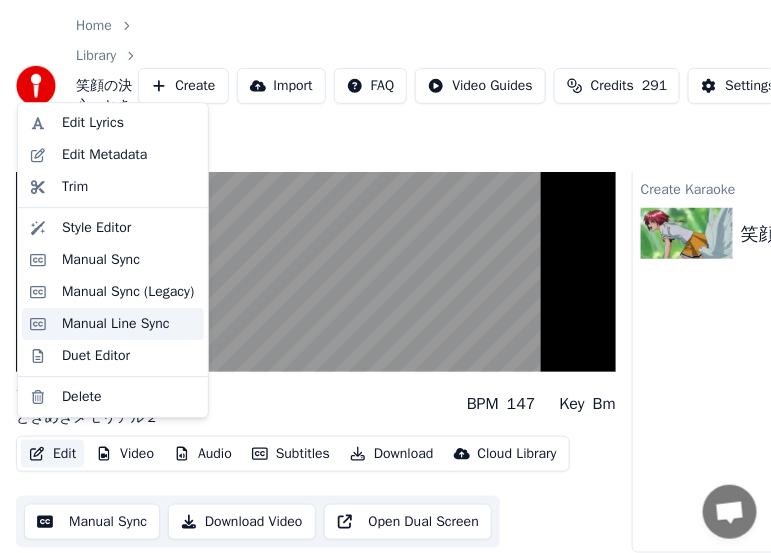 click on "Manual Line Sync" at bounding box center [116, 324] 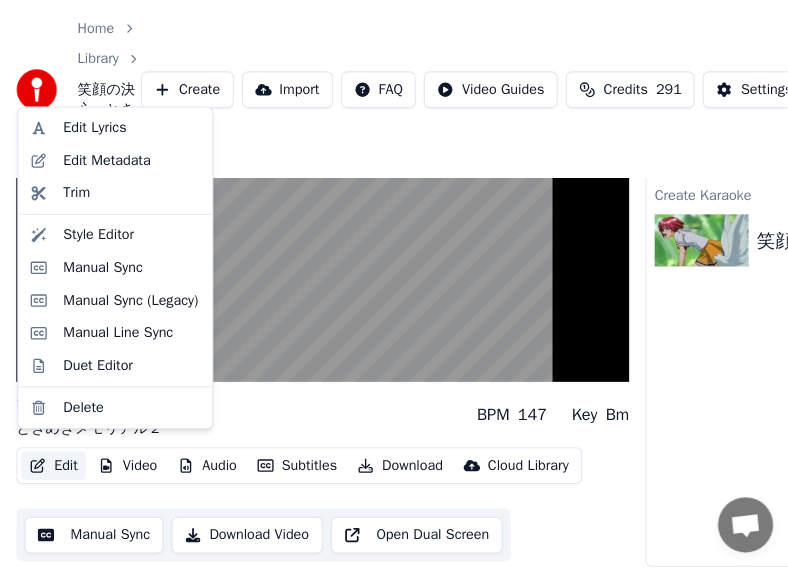 scroll, scrollTop: 0, scrollLeft: 0, axis: both 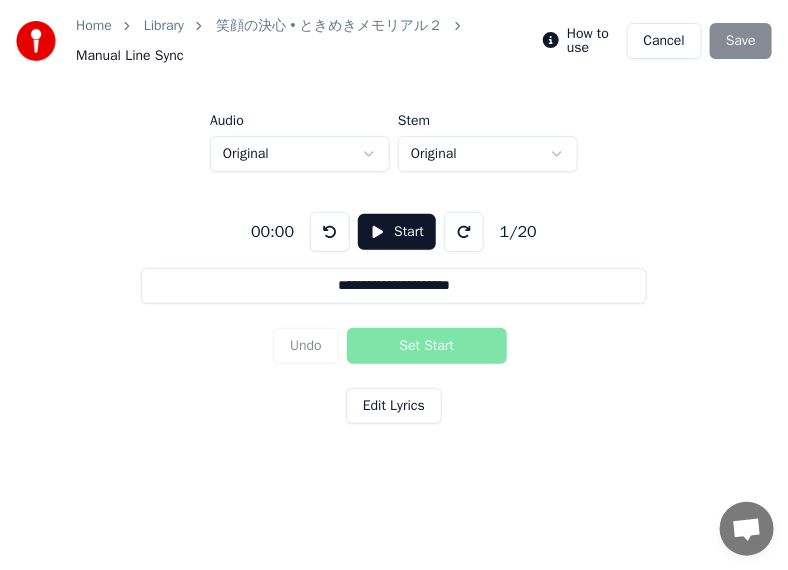 click on "Cancel" at bounding box center [664, 41] 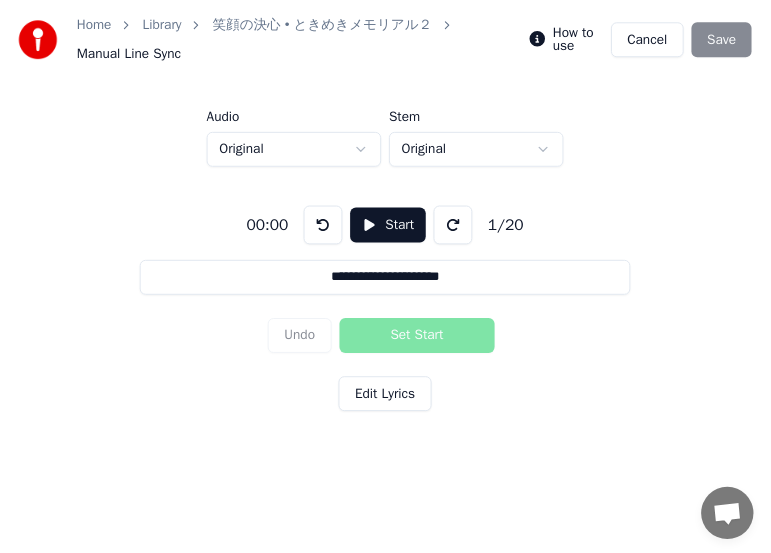scroll, scrollTop: 61, scrollLeft: 0, axis: vertical 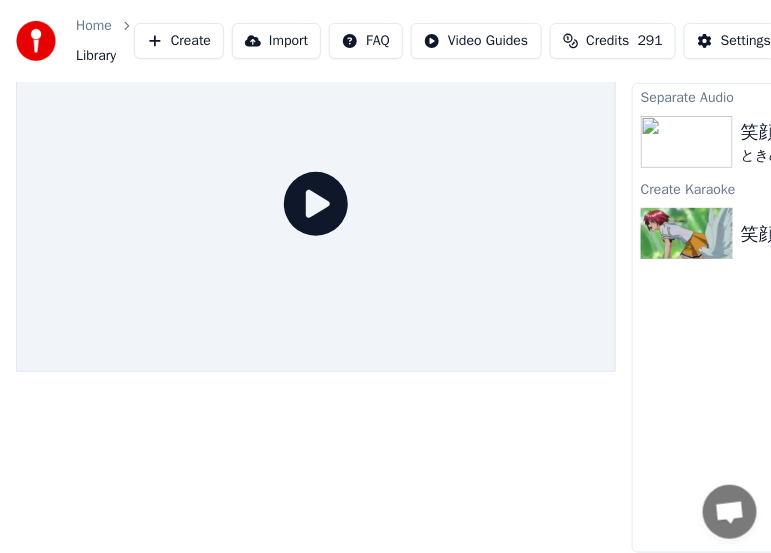click at bounding box center [687, 142] 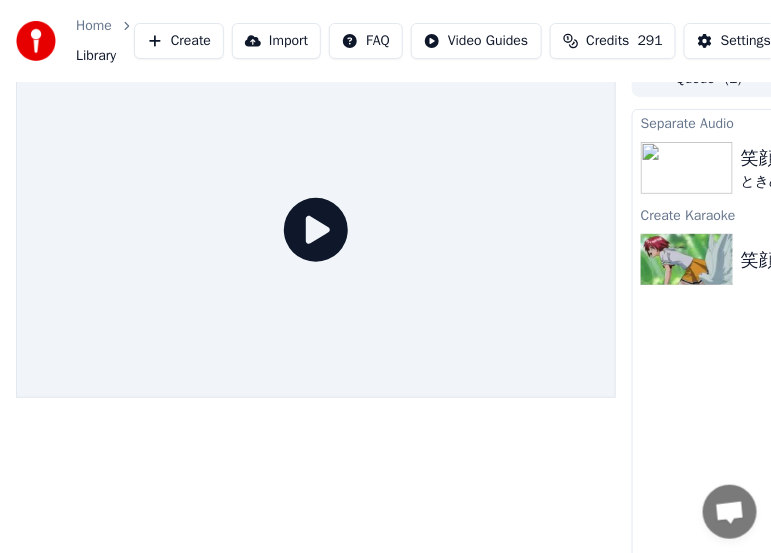 scroll, scrollTop: 0, scrollLeft: 0, axis: both 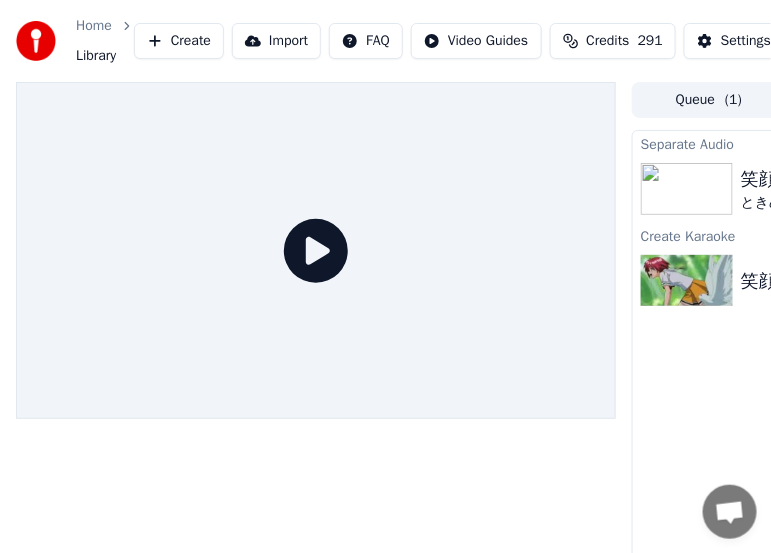 click at bounding box center [687, 189] 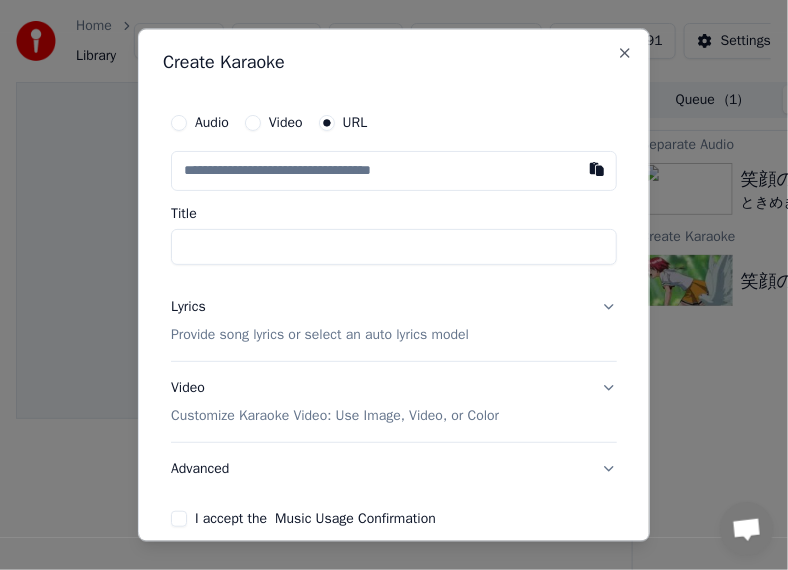 click on "Lyrics Provide song lyrics or select an auto lyrics model" at bounding box center (394, 322) 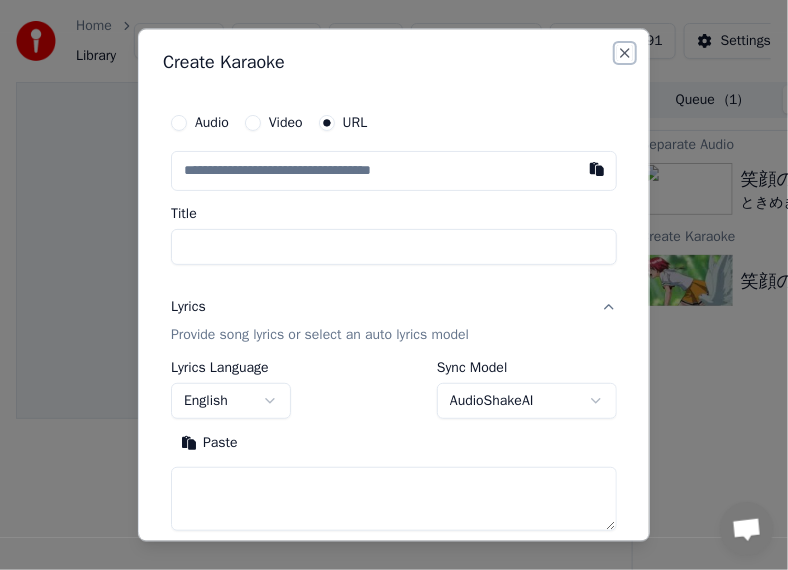 click on "Close" at bounding box center [625, 54] 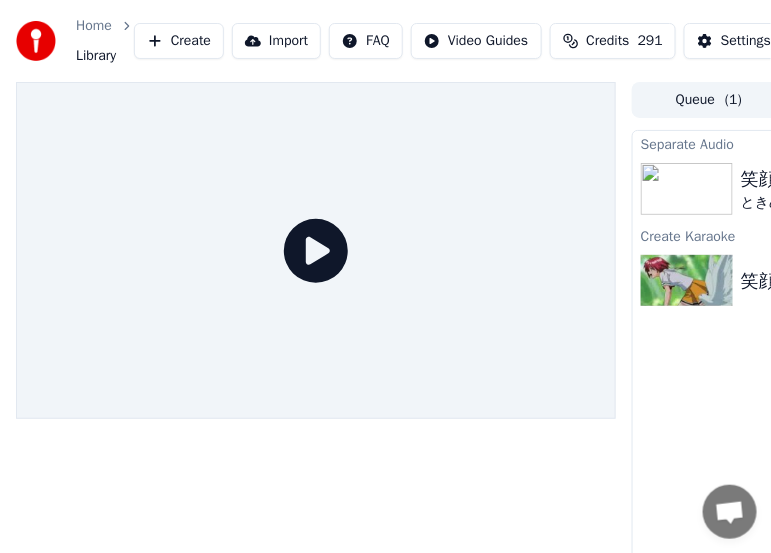 click at bounding box center (687, 189) 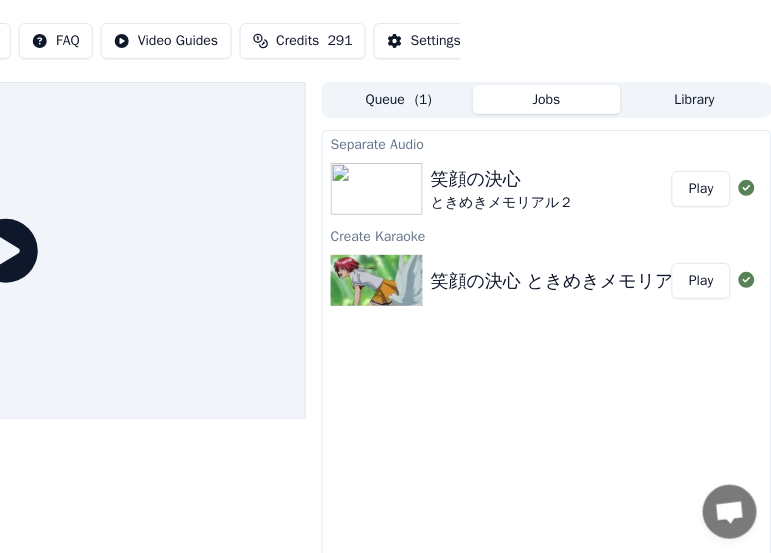 click on "Play" at bounding box center [701, 189] 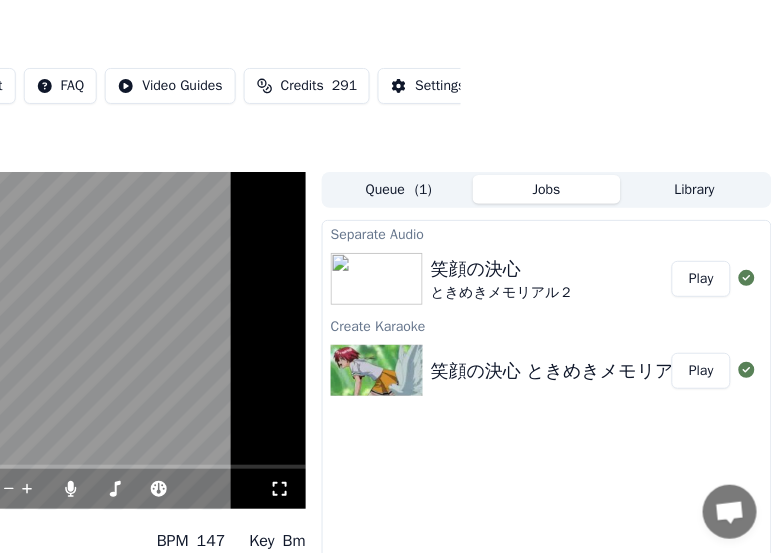 click on "Separate Audio 笑顔の決心 ときめきメモリアル２ Play Create Karaoke 笑顔の決心 ときめきメモリアル２ Play" at bounding box center [547, 455] 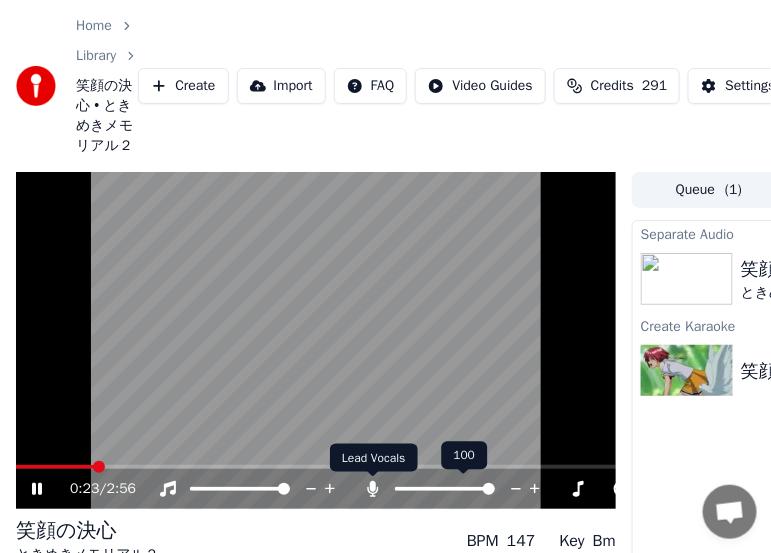 click 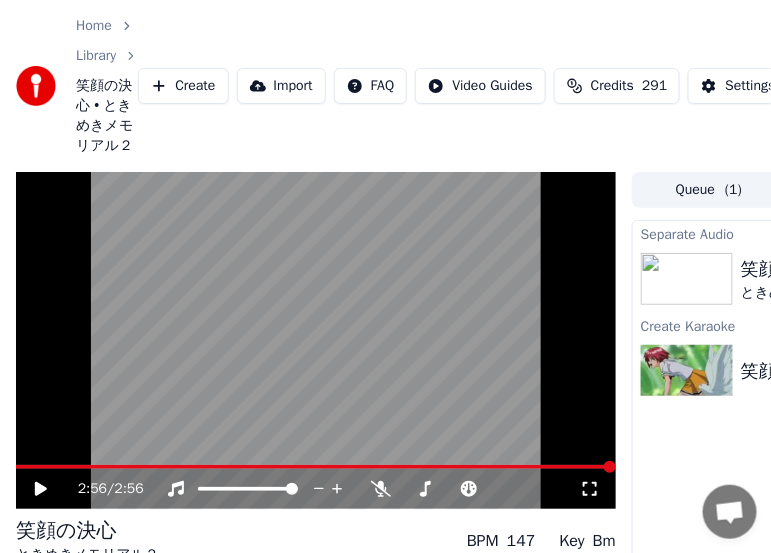 click on "Separate Audio 笑顔の決心 ときめきメモリアル２ Play Create Karaoke 笑顔の決心 ときめきメモリアル２ Play" at bounding box center (857, 455) 